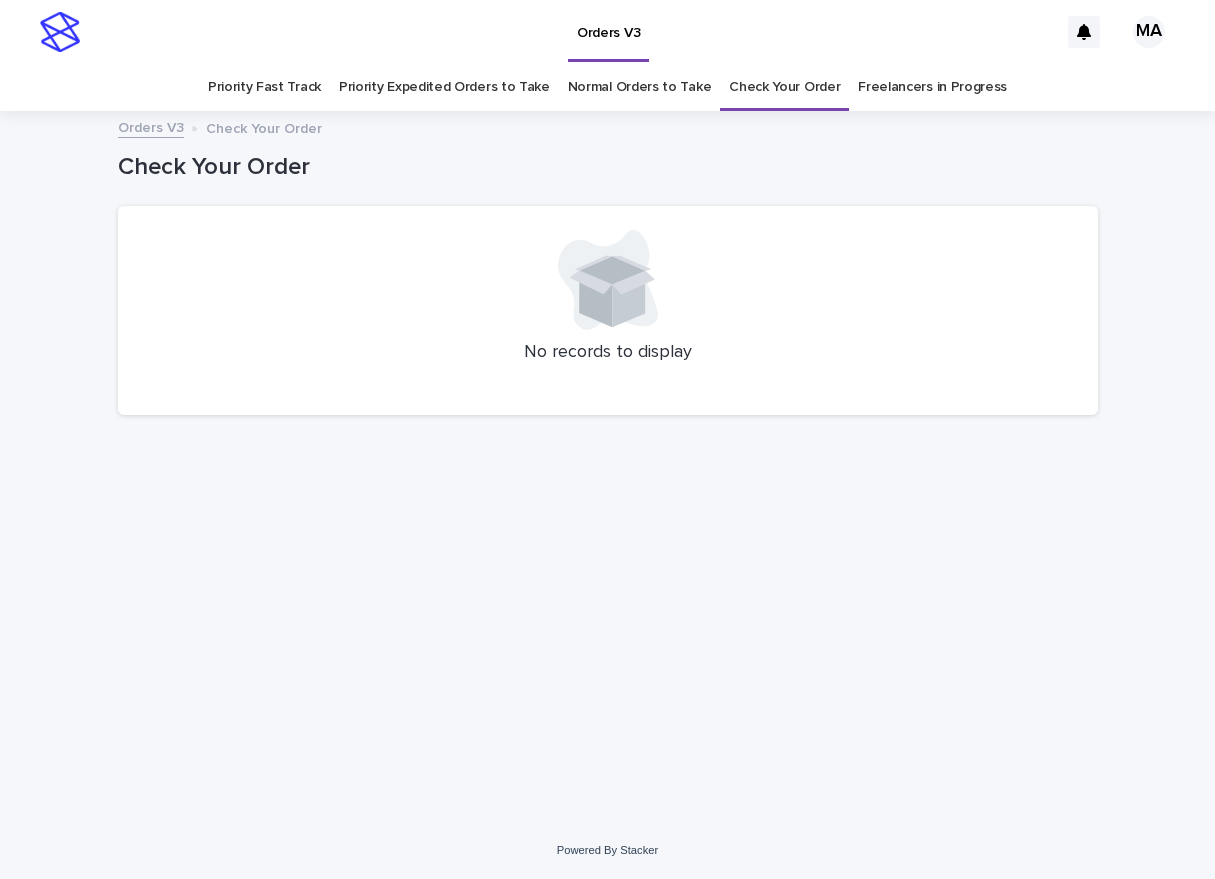scroll, scrollTop: 0, scrollLeft: 0, axis: both 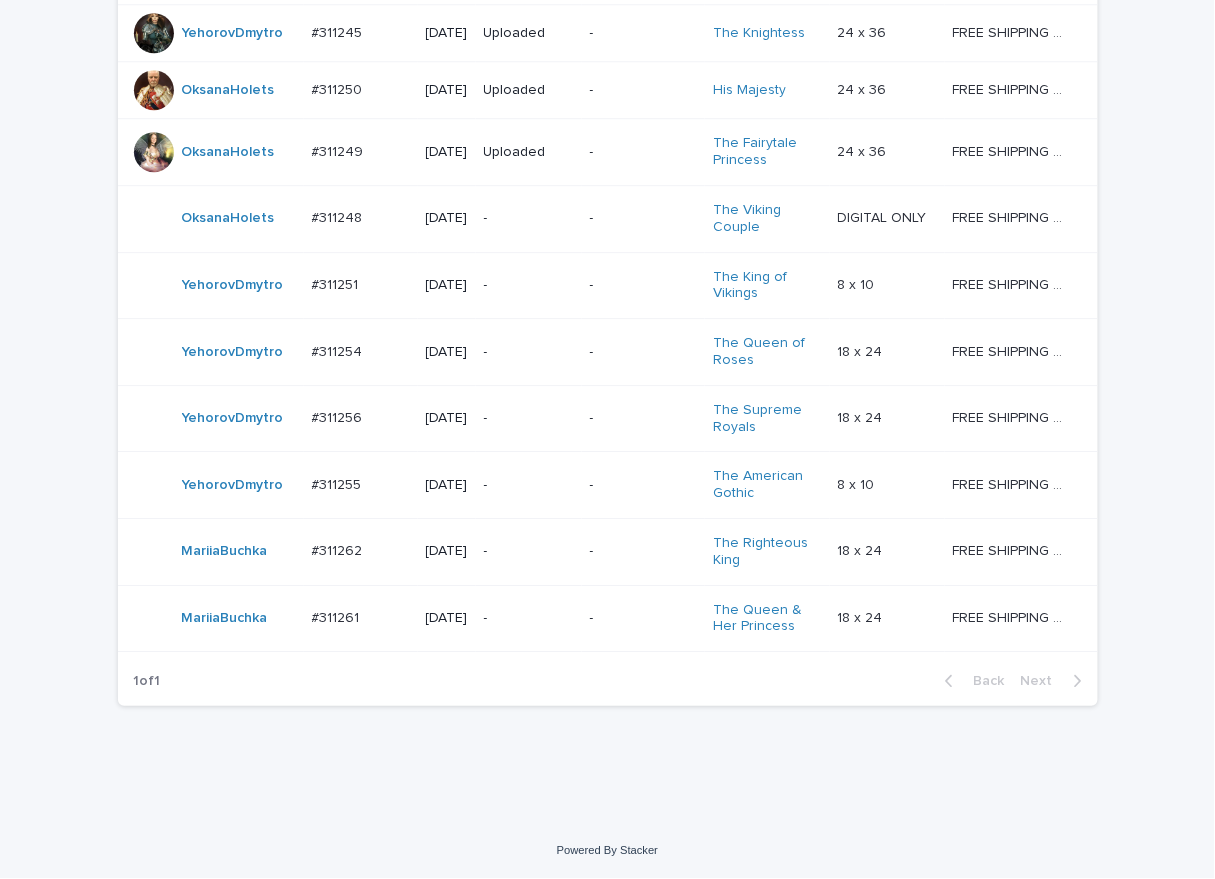 click on "Loading... Saving… Loading... Saving… Check Your Order Artist Name Date Design_status Customer_status Product_Title Product_Variant Shipping_Title TaoNguyen   Do_not_delete Do_not_delete   - Uploaded - - - -   - -   YuliyaSergeeva   #268742 #268742   2024-11-29 Needs fixing Needs revisions The General   12 x 16 12 x 16   FREE SHIPPING - preview in 1-2 business days, after your approval delivery will take 5-10 business days. FREE SHIPPING - preview in 1-2 business days, after your approval delivery will take 5-10 business days.   RolaineSanJuan   #301204_T #301204_T   2025-05-26 - - Change your picture   - -   - -   JerrylynAlob   #307833 #307833   2025-06-07 Needs fixing Needs revisions The Viking Family   24 x 36 24 x 36   FREE SHIPPING - preview in 1-2 business days, after your approval delivery will take 5-10 b.d., likely after Father's day. FREE SHIPPING - preview in 1-2 business days, after your approval delivery will take 5-10 b.d., likely after Father's day.   Apricia   #310428 #310428" at bounding box center (607, -170) 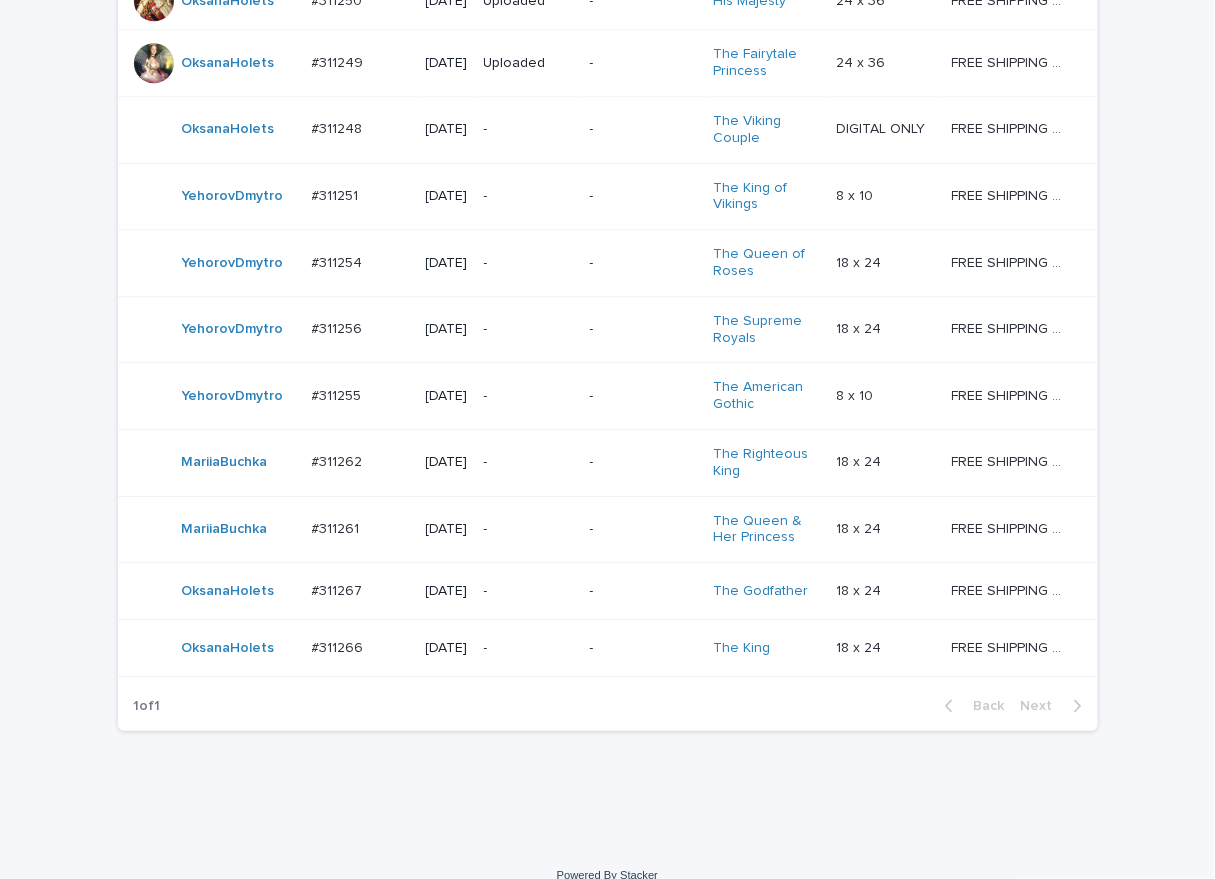 scroll, scrollTop: 1583, scrollLeft: 0, axis: vertical 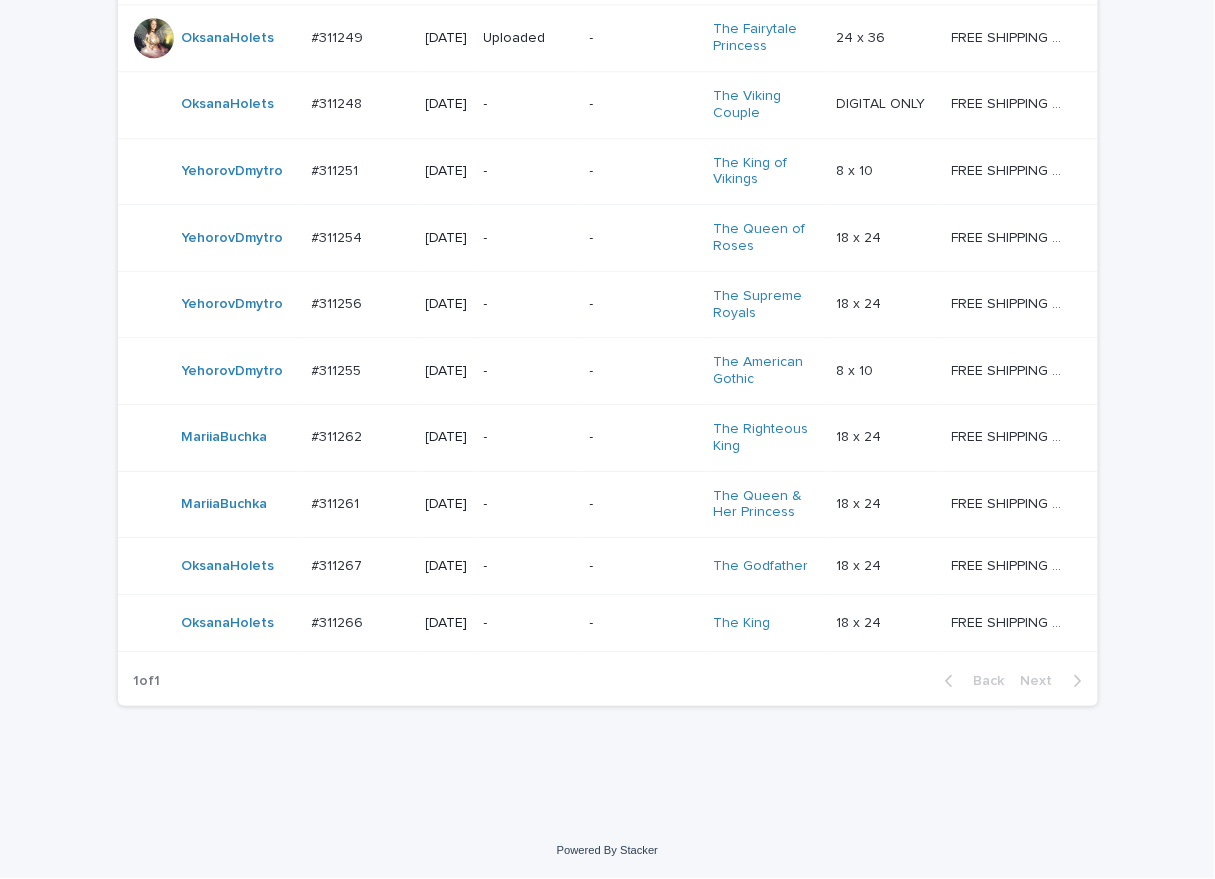 click on "Loading... Saving… Loading... Saving… Check Your Order Artist Name Date Design_status Customer_status Product_Title Product_Variant Shipping_Title TaoNguyen   Do_not_delete Do_not_delete   - Uploaded - - - -   - -   YuliyaSergeeva   #268742 #268742   2024-11-29 Needs fixing Needs revisions The General   12 x 16 12 x 16   FREE SHIPPING - preview in 1-2 business days, after your approval delivery will take 5-10 business days. FREE SHIPPING - preview in 1-2 business days, after your approval delivery will take 5-10 business days.   RolaineSanJuan   #301204_T #301204_T   2025-05-26 - - Change your picture   - -   - -   JerrylynAlob   #307833 #307833   2025-06-07 Needs fixing Needs revisions The Viking Family   24 x 36 24 x 36   FREE SHIPPING - preview in 1-2 business days, after your approval delivery will take 5-10 b.d., likely after Father's day. FREE SHIPPING - preview in 1-2 business days, after your approval delivery will take 5-10 b.d., likely after Father's day.   Apricia   #310428 #310428" at bounding box center (607, -170) 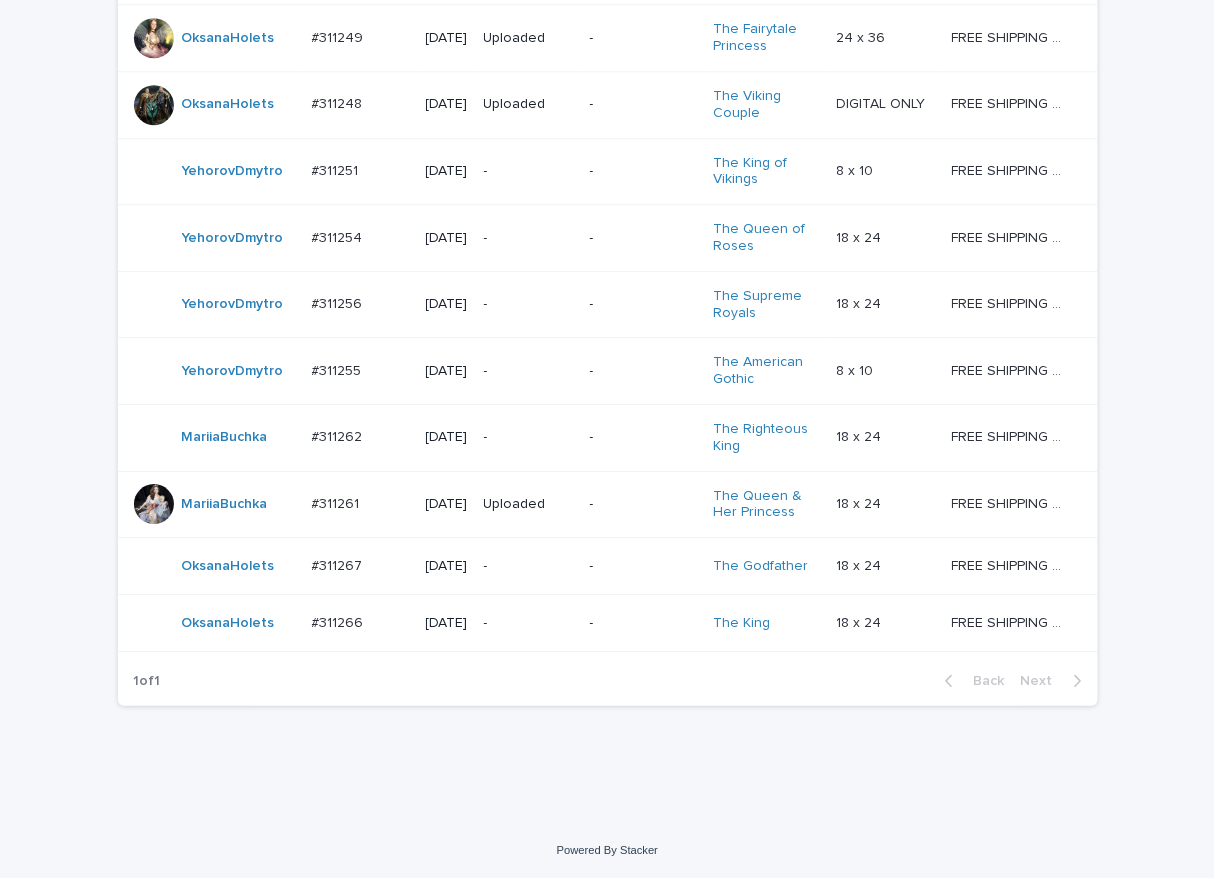drag, startPoint x: 350, startPoint y: 773, endPoint x: 380, endPoint y: 770, distance: 30.149628 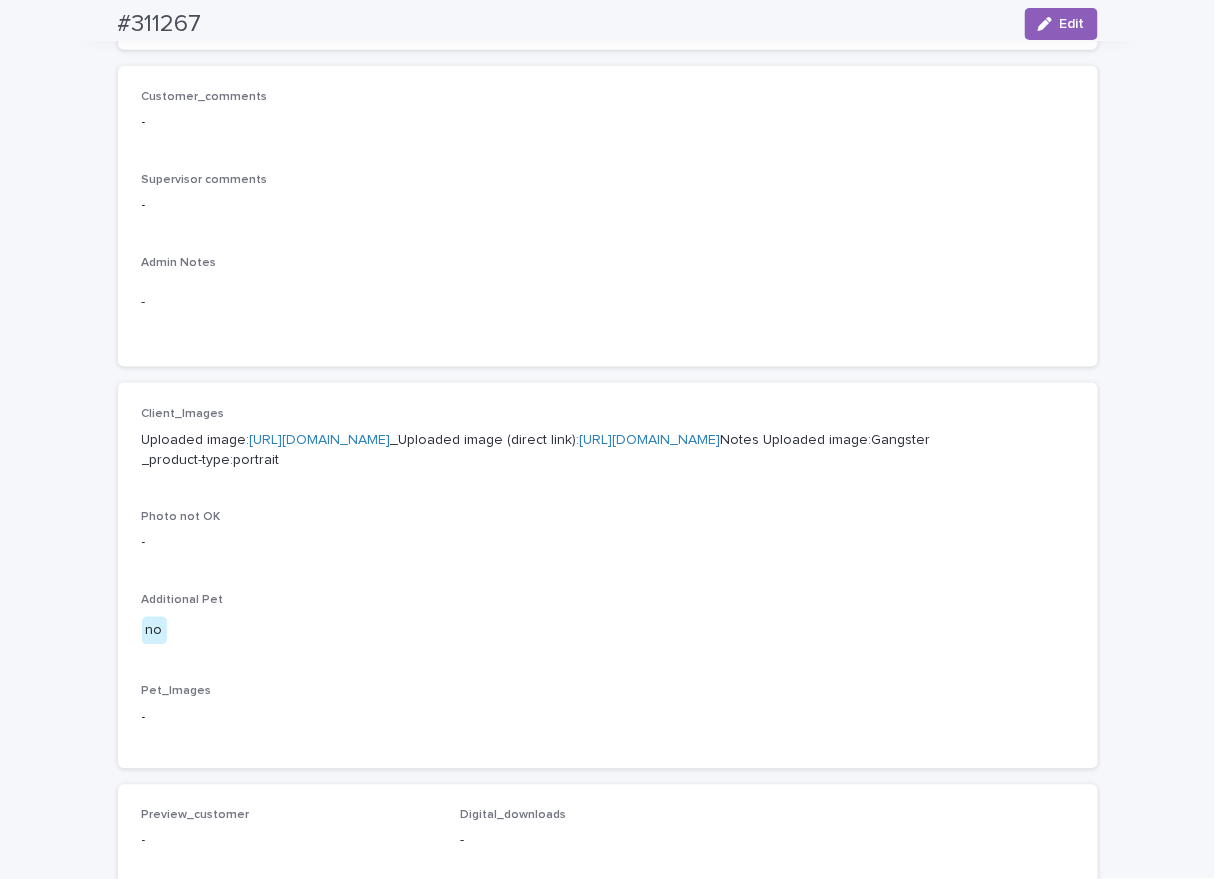 scroll, scrollTop: 699, scrollLeft: 0, axis: vertical 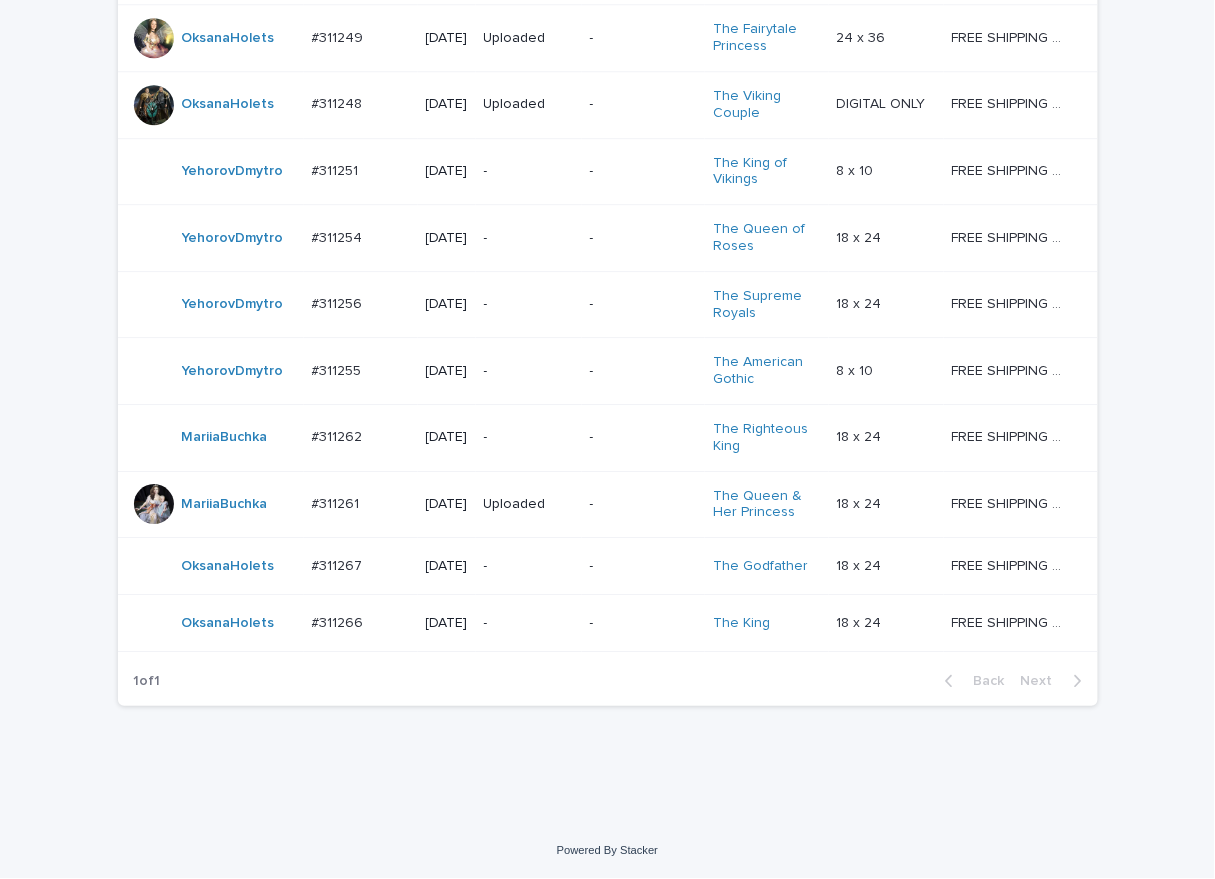 click on "-" at bounding box center [529, 623] 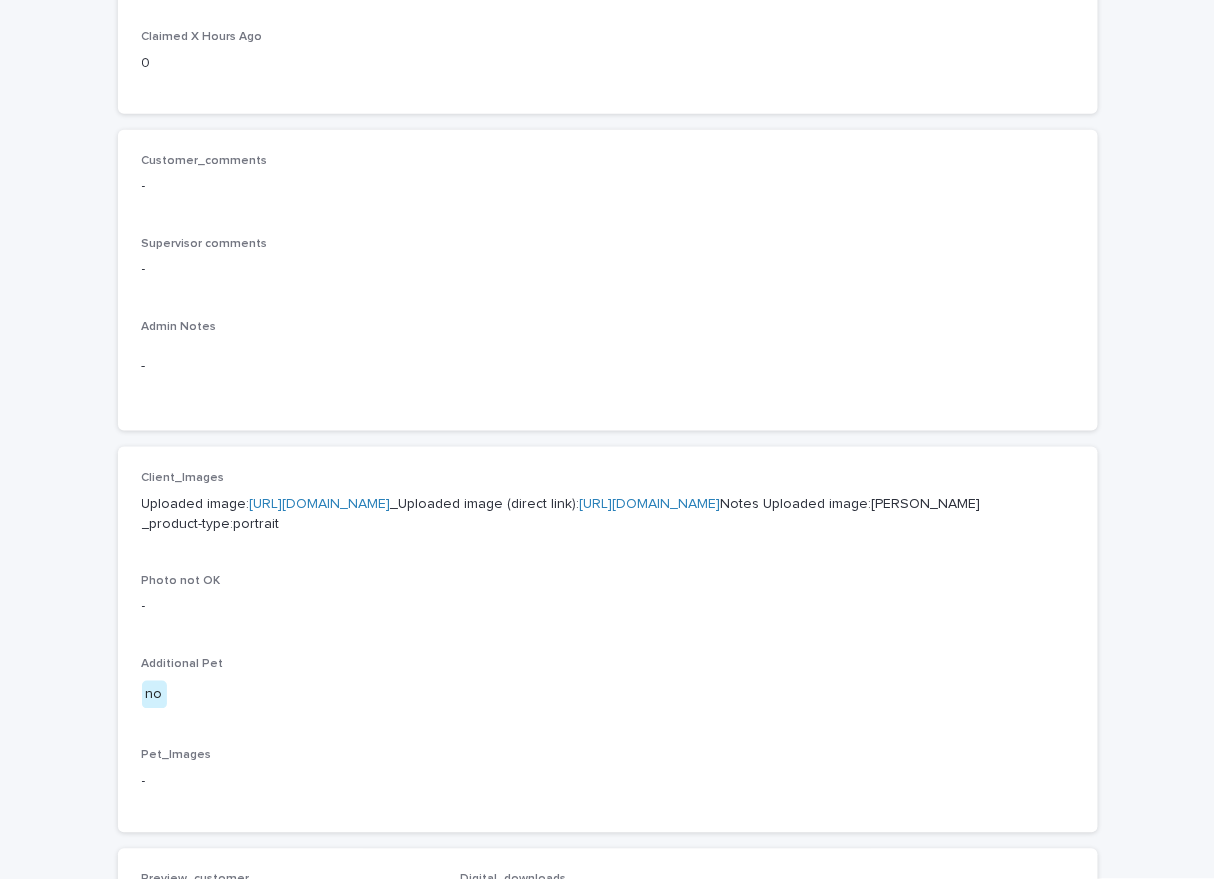 scroll, scrollTop: 699, scrollLeft: 0, axis: vertical 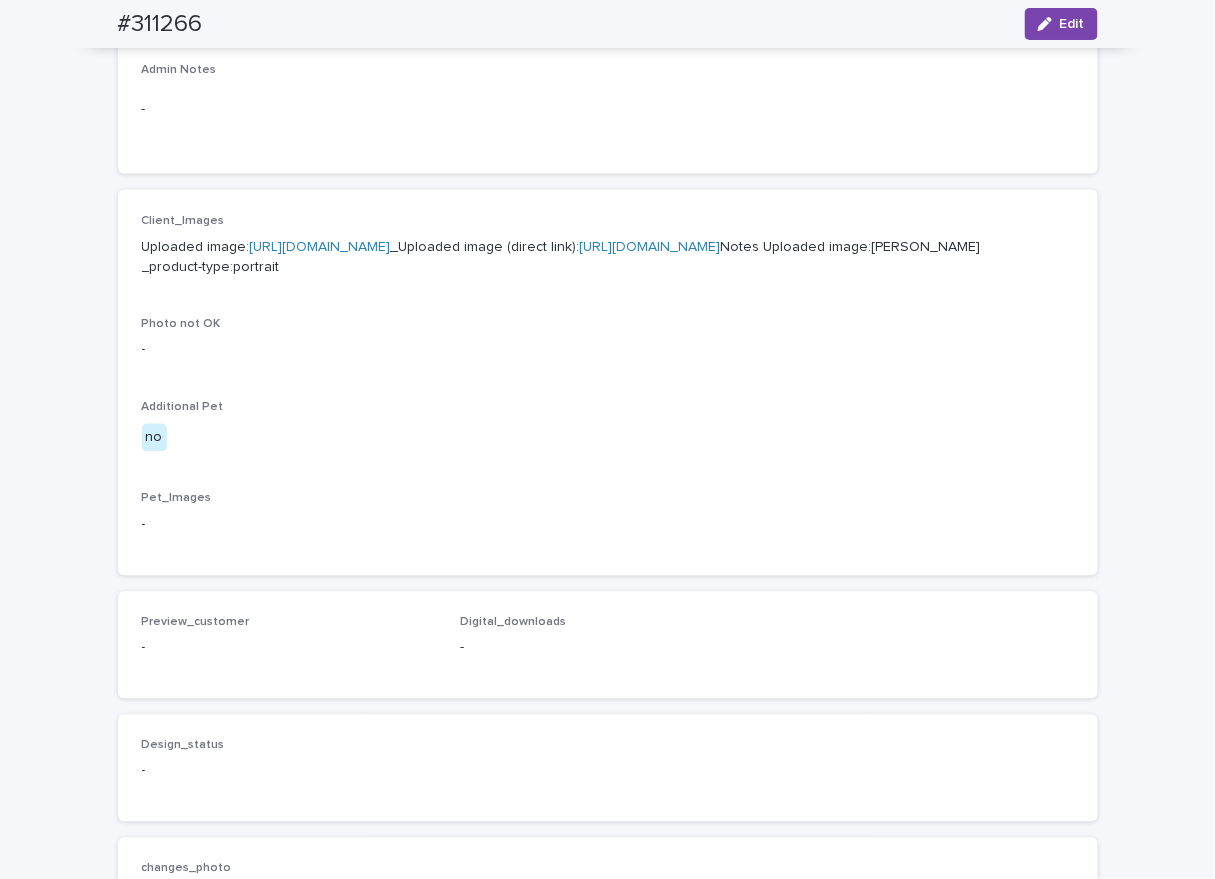 click on "https://cdn.shopify.com-uploadkit.app/s/files/1/0033/4807/0511/files/download.html?id=e11cfb23-3d37-4f5e-b252-d52a065c0f83&uu=171516c0-d190-4e62-a0b1-e87fbcb76b53&mo=&fi=SU1HXzYyMTQuanBlZw==&wi=632&he=1367&mi=aW1hZ2UvanBlZw==&up=a8b4&image=true" at bounding box center (320, 247) 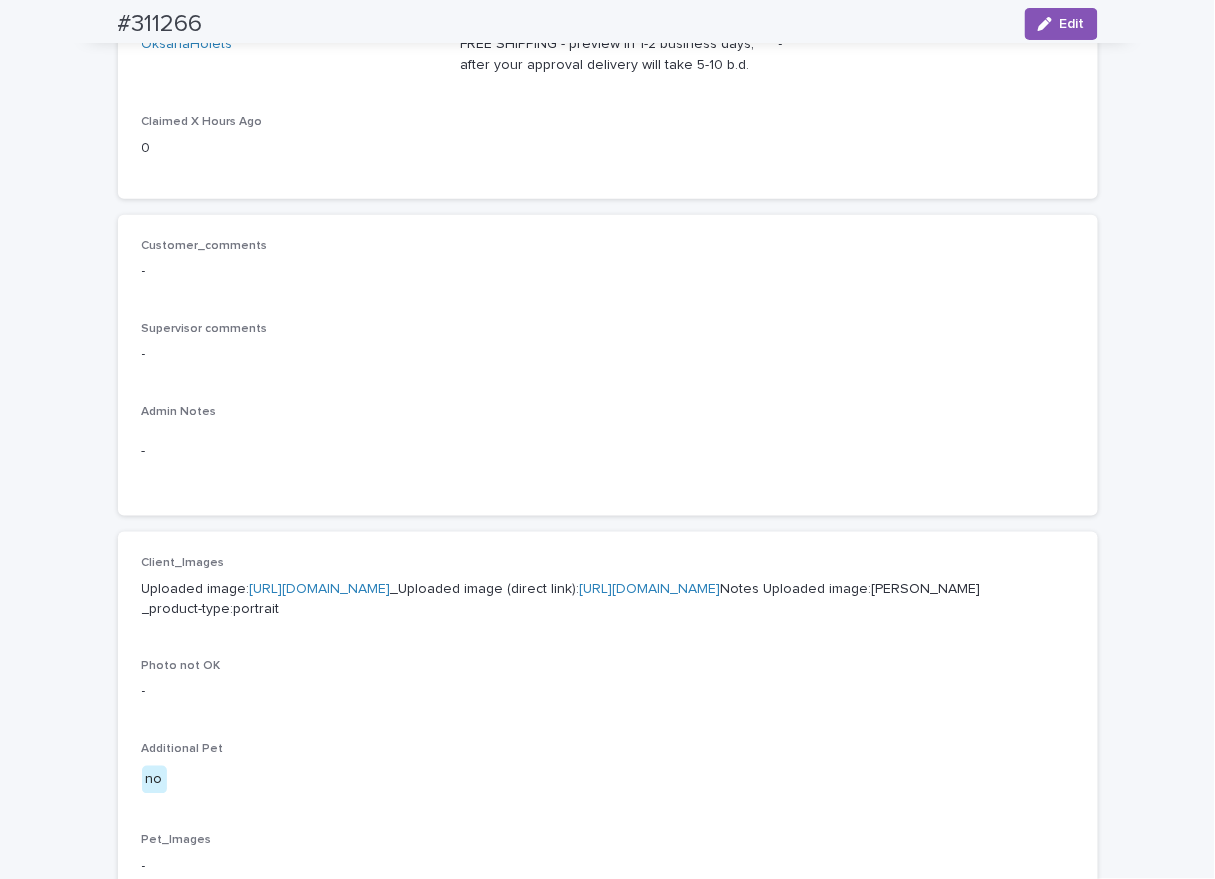 scroll, scrollTop: 0, scrollLeft: 0, axis: both 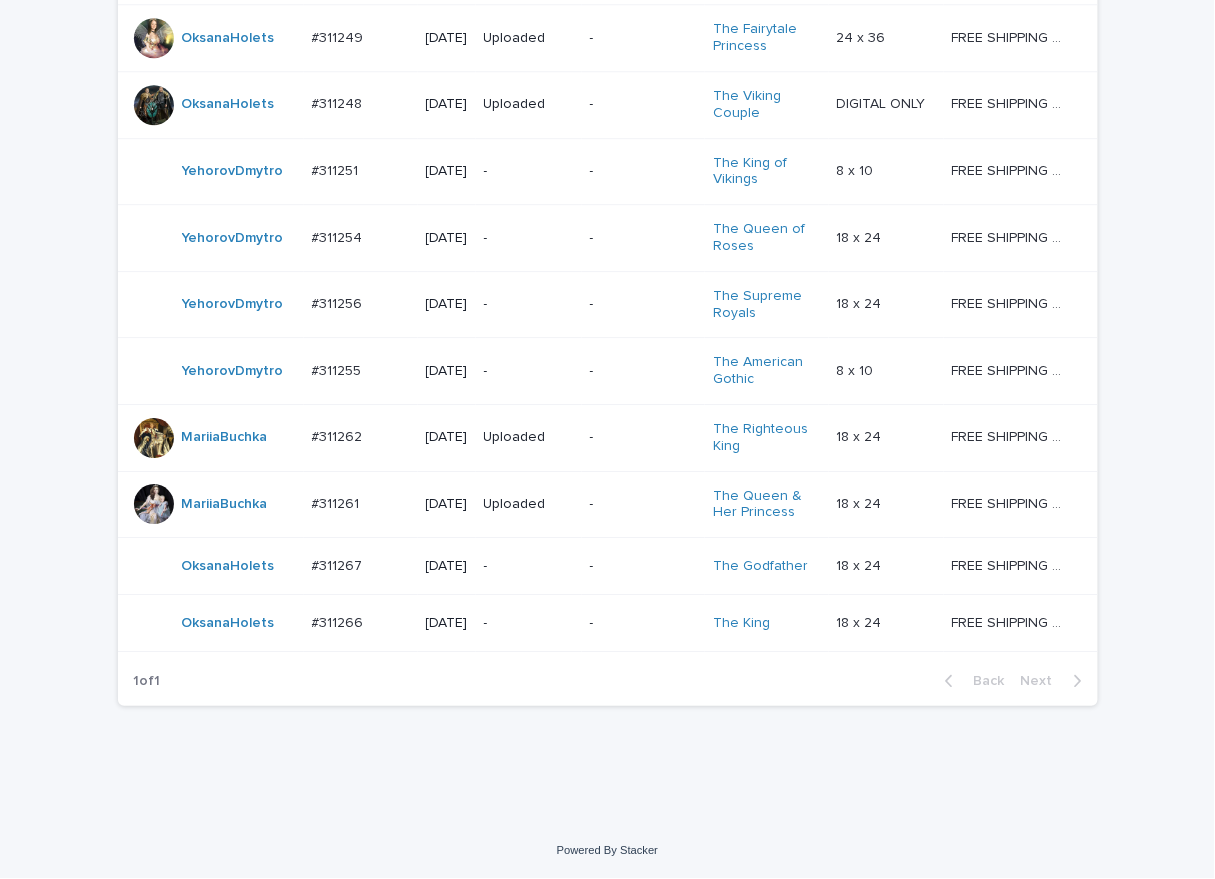click on "Loading... Saving… Loading... Saving… Check Your Order Artist Name Date Design_status Customer_status Product_Title Product_Variant Shipping_Title TaoNguyen   Do_not_delete Do_not_delete   - Uploaded - - - -   - -   YuliyaSergeeva   #268742 #268742   2024-11-29 Needs fixing Needs revisions The General   12 x 16 12 x 16   FREE SHIPPING - preview in 1-2 business days, after your approval delivery will take 5-10 business days. FREE SHIPPING - preview in 1-2 business days, after your approval delivery will take 5-10 business days.   RolaineSanJuan   #301204_T #301204_T   2025-05-26 - - Change your picture   - -   - -   JerrylynAlob   #307833 #307833   2025-06-07 Needs fixing Needs revisions The Viking Family   24 x 36 24 x 36   FREE SHIPPING - preview in 1-2 business days, after your approval delivery will take 5-10 b.d., likely after Father's day. FREE SHIPPING - preview in 1-2 business days, after your approval delivery will take 5-10 b.d., likely after Father's day.   Apricia   #310428 #310428" at bounding box center (607, -170) 